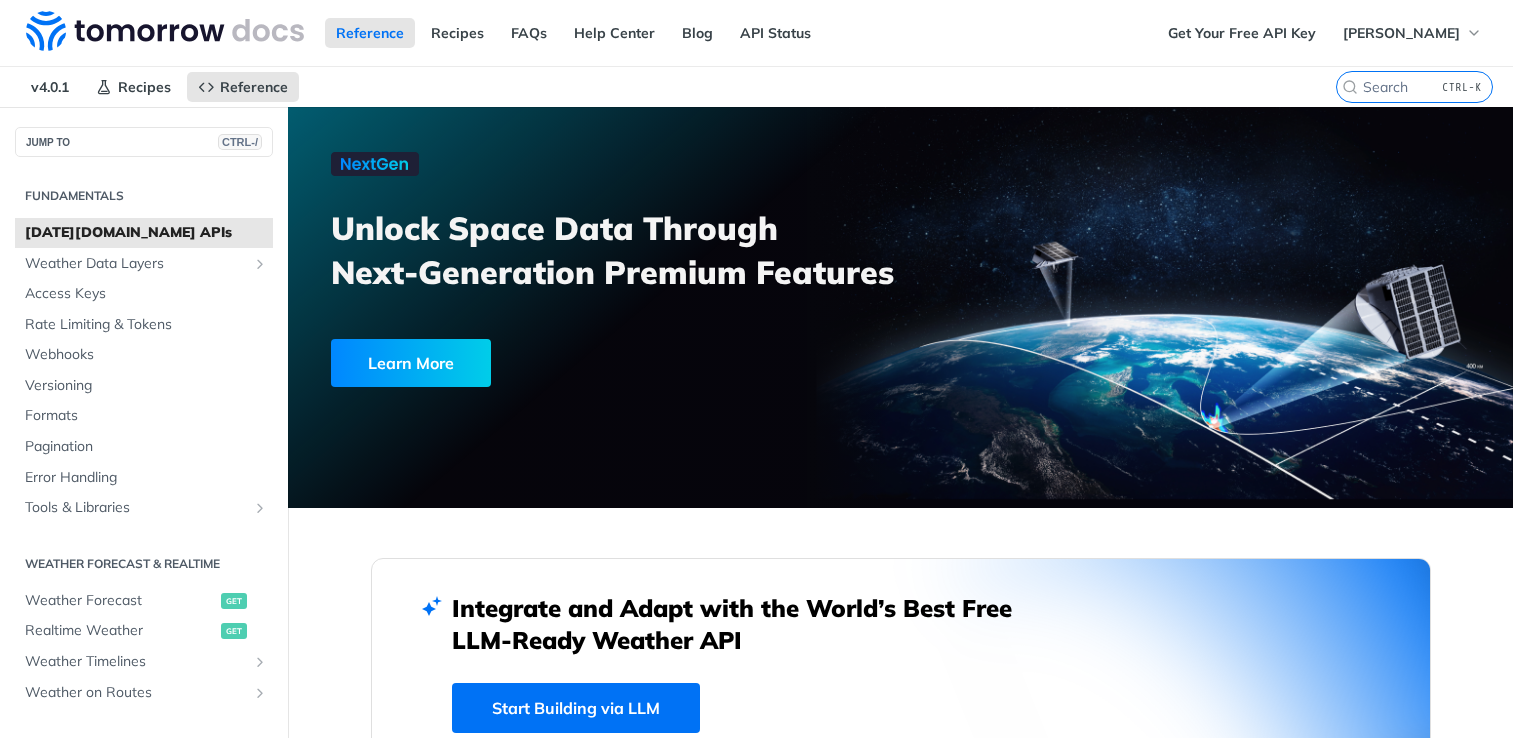 scroll, scrollTop: 0, scrollLeft: 0, axis: both 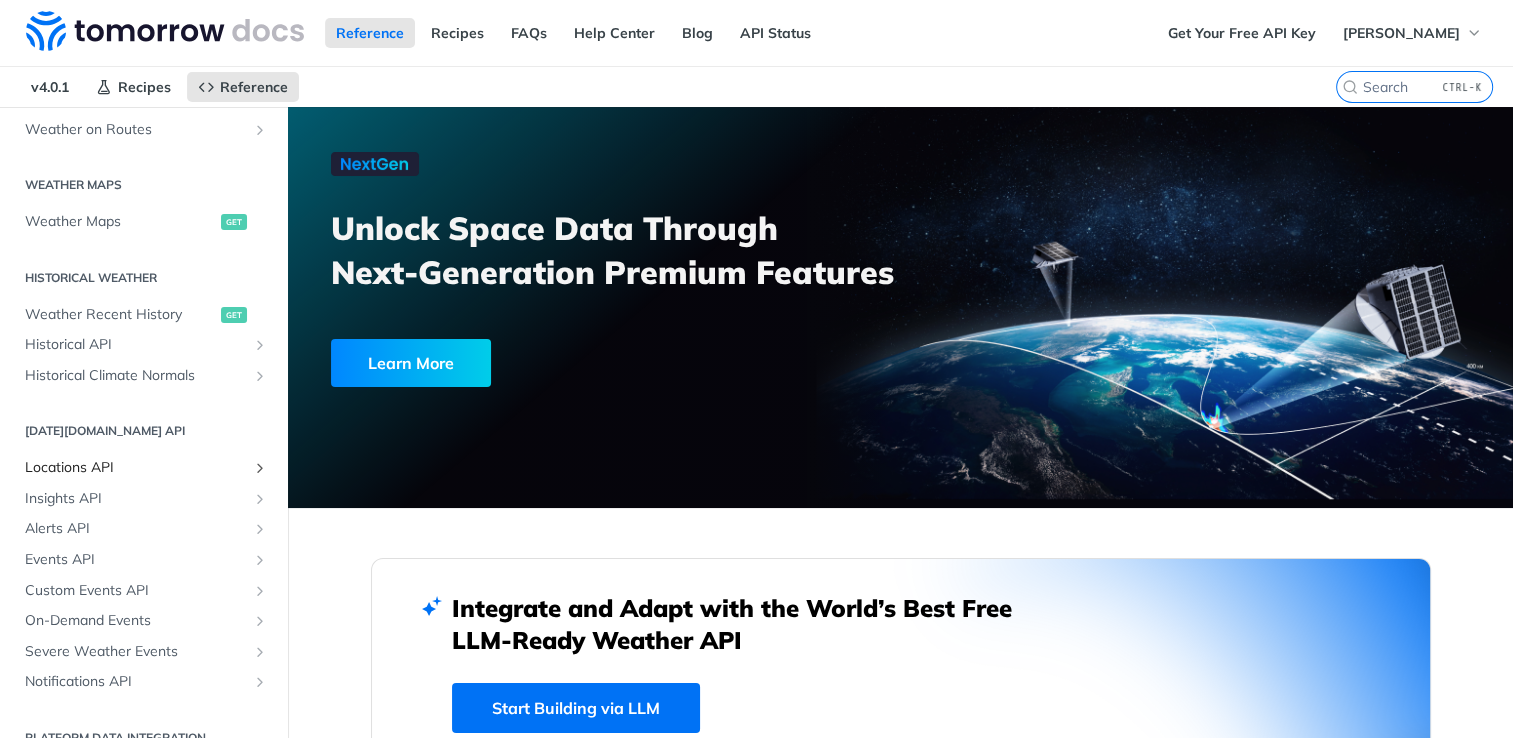 click on "Locations API" at bounding box center [136, 468] 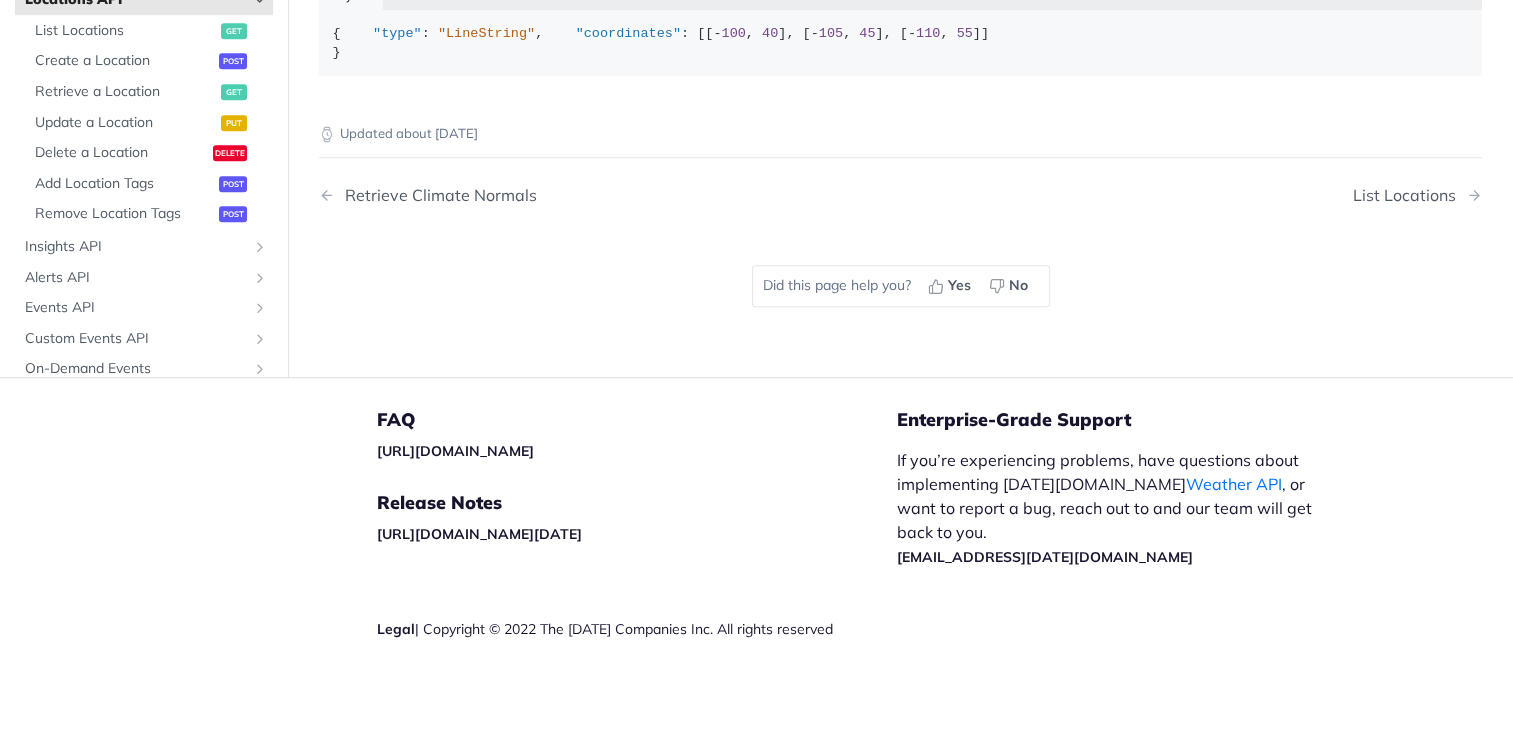 scroll, scrollTop: 1052, scrollLeft: 0, axis: vertical 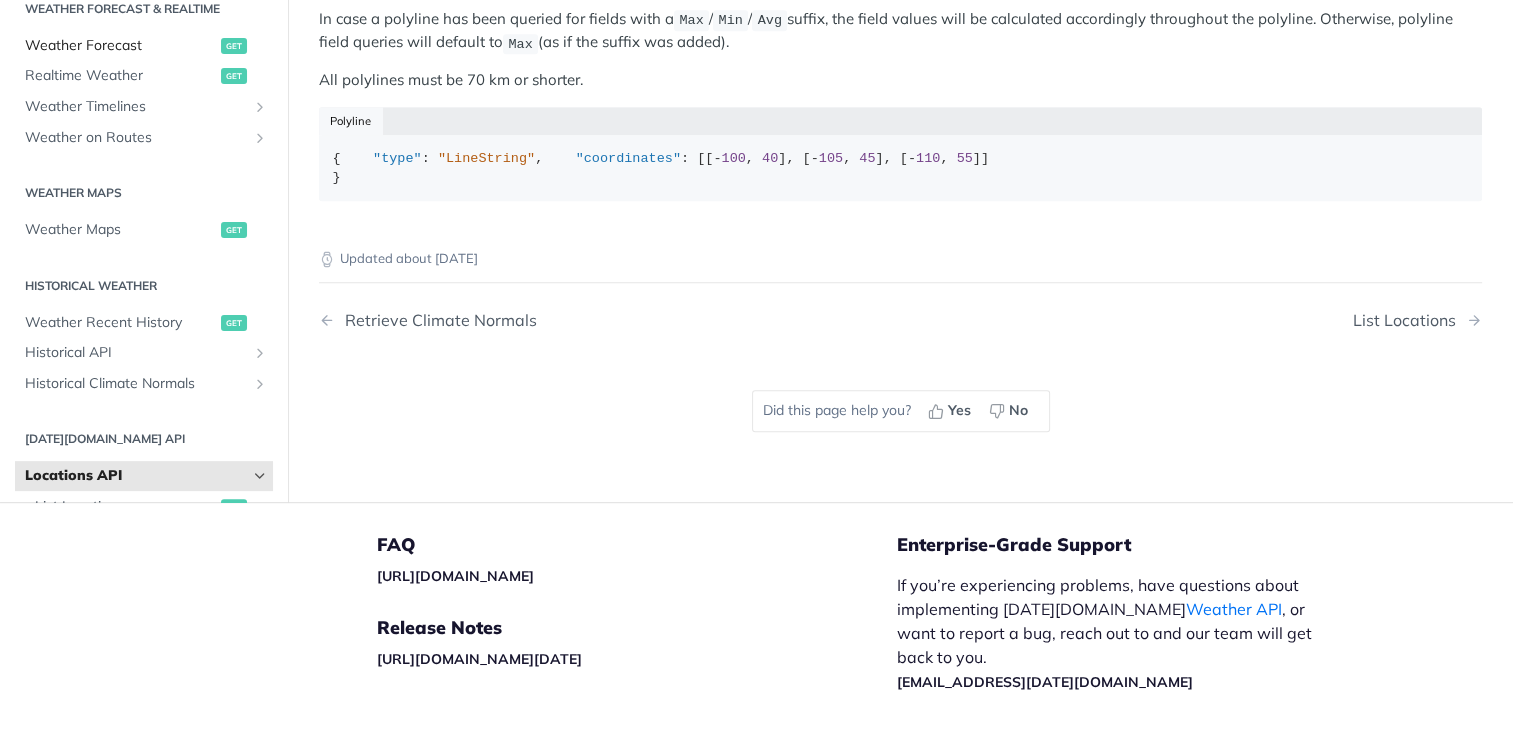 click on "Weather Forecast" at bounding box center [120, 46] 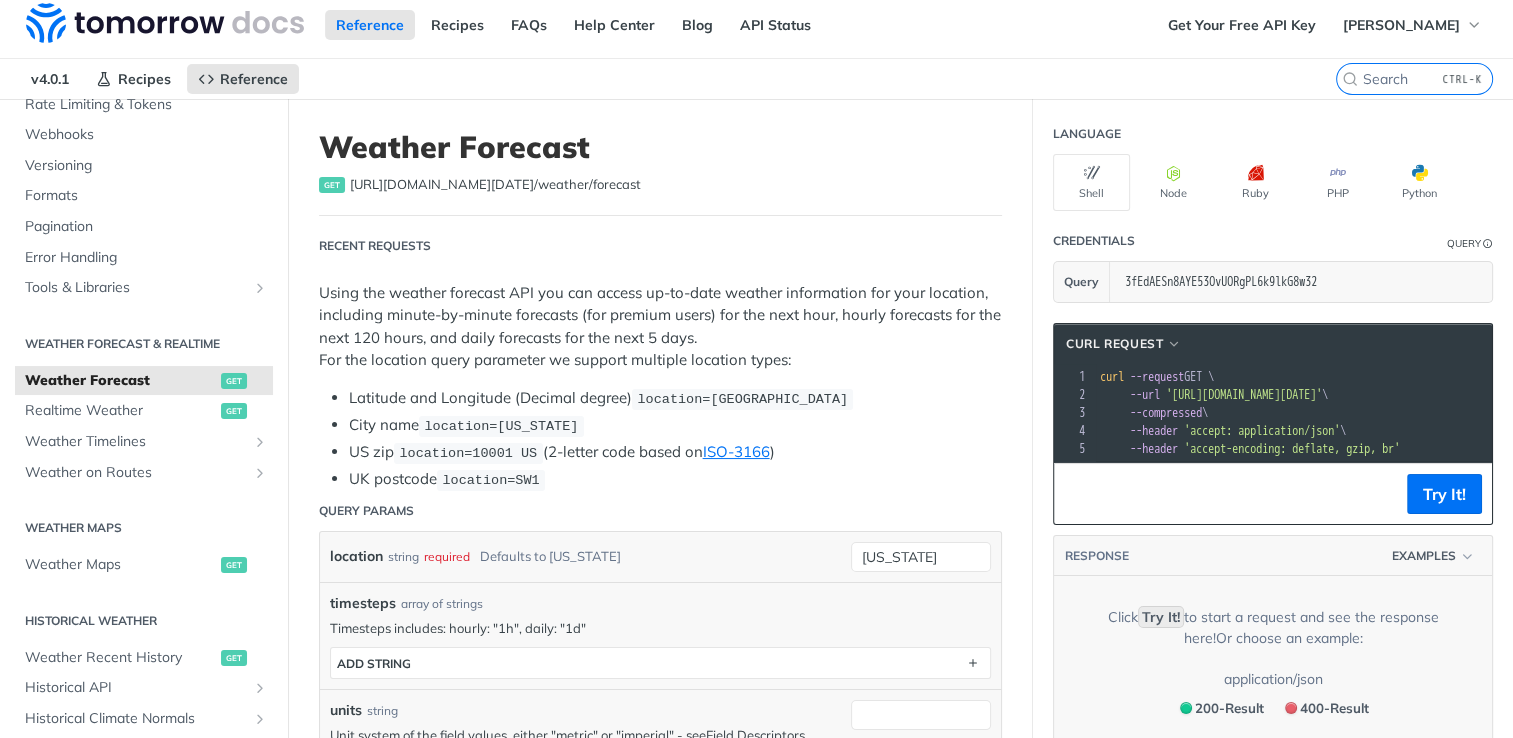 scroll, scrollTop: 0, scrollLeft: 0, axis: both 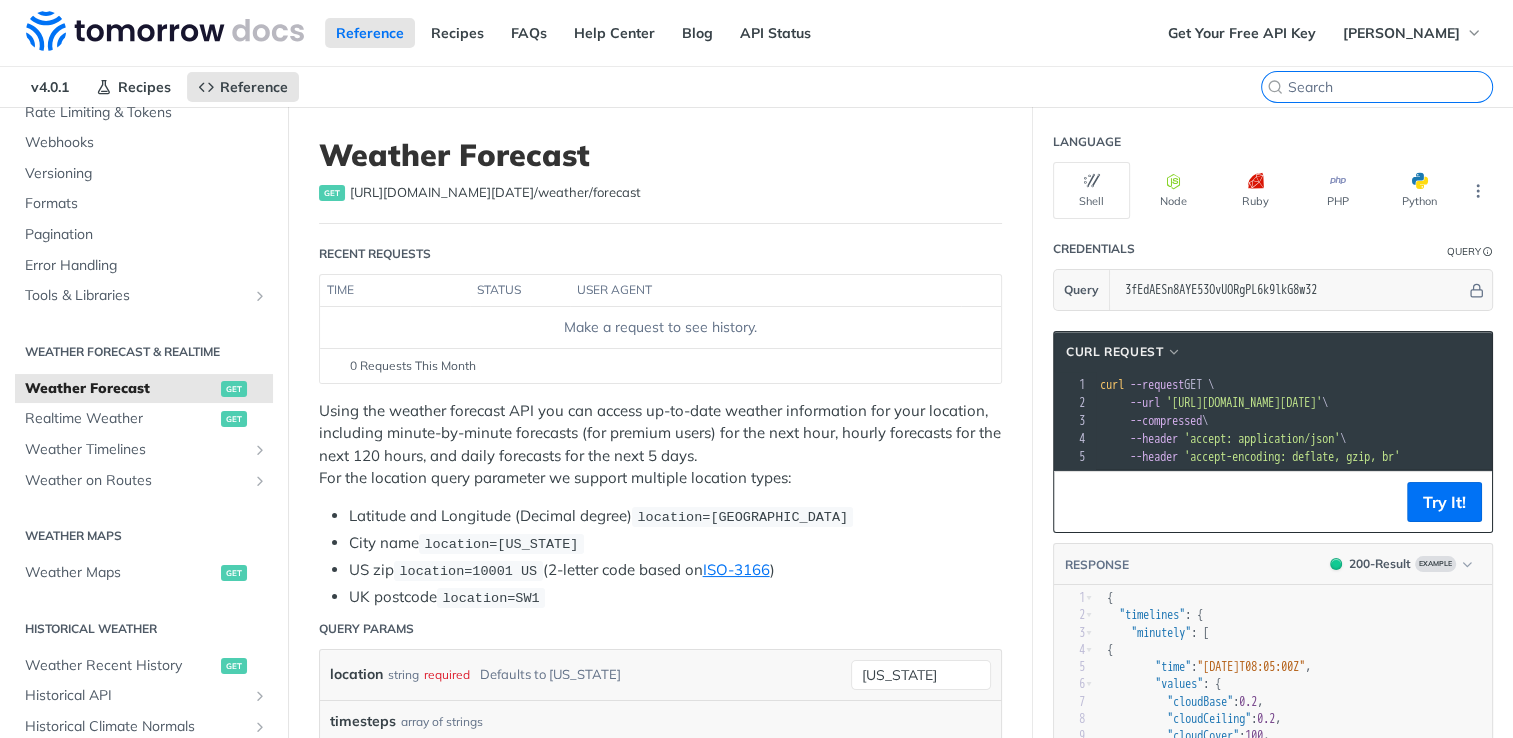 click on "CTRL-K" at bounding box center [1390, 87] 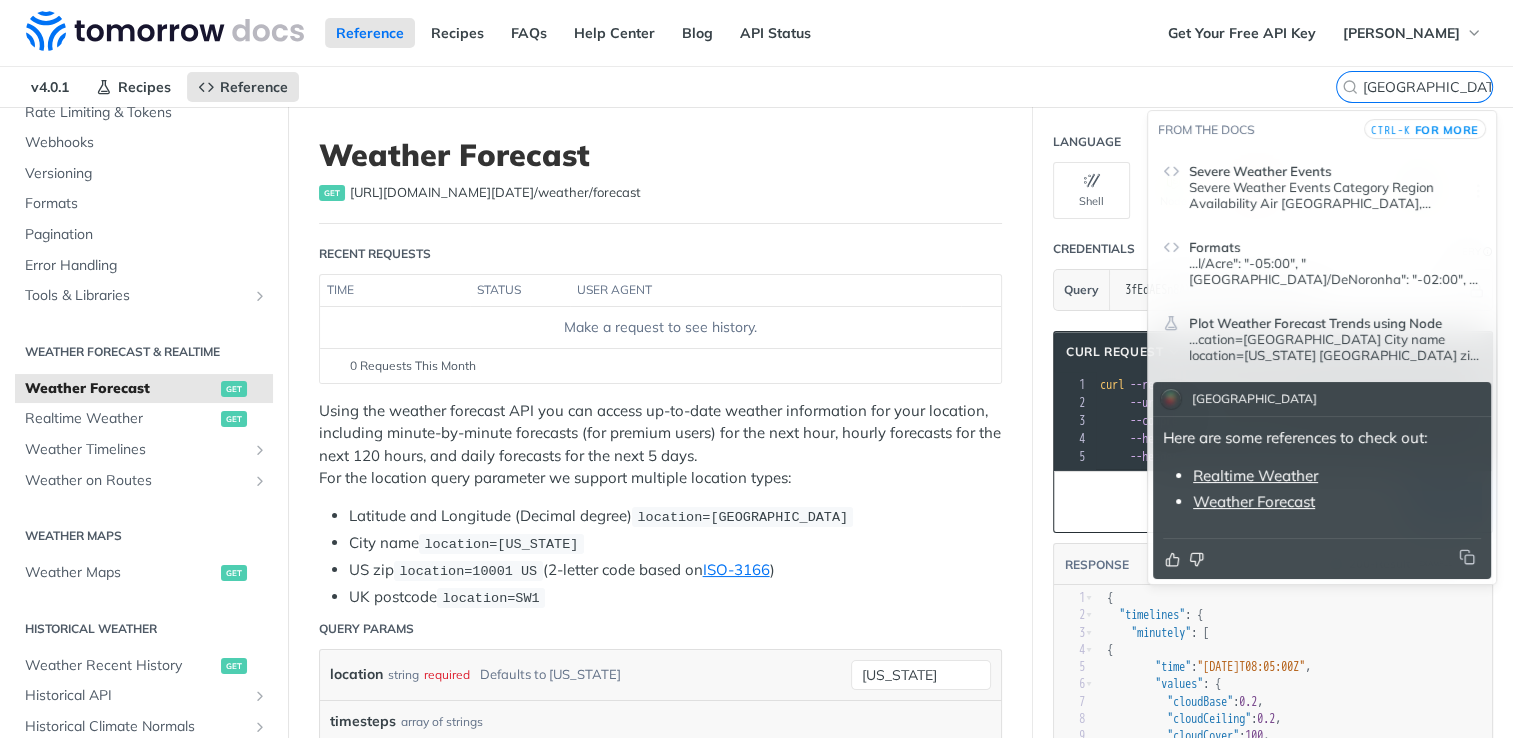 click on "Weather Forecast" at bounding box center (1254, 501) 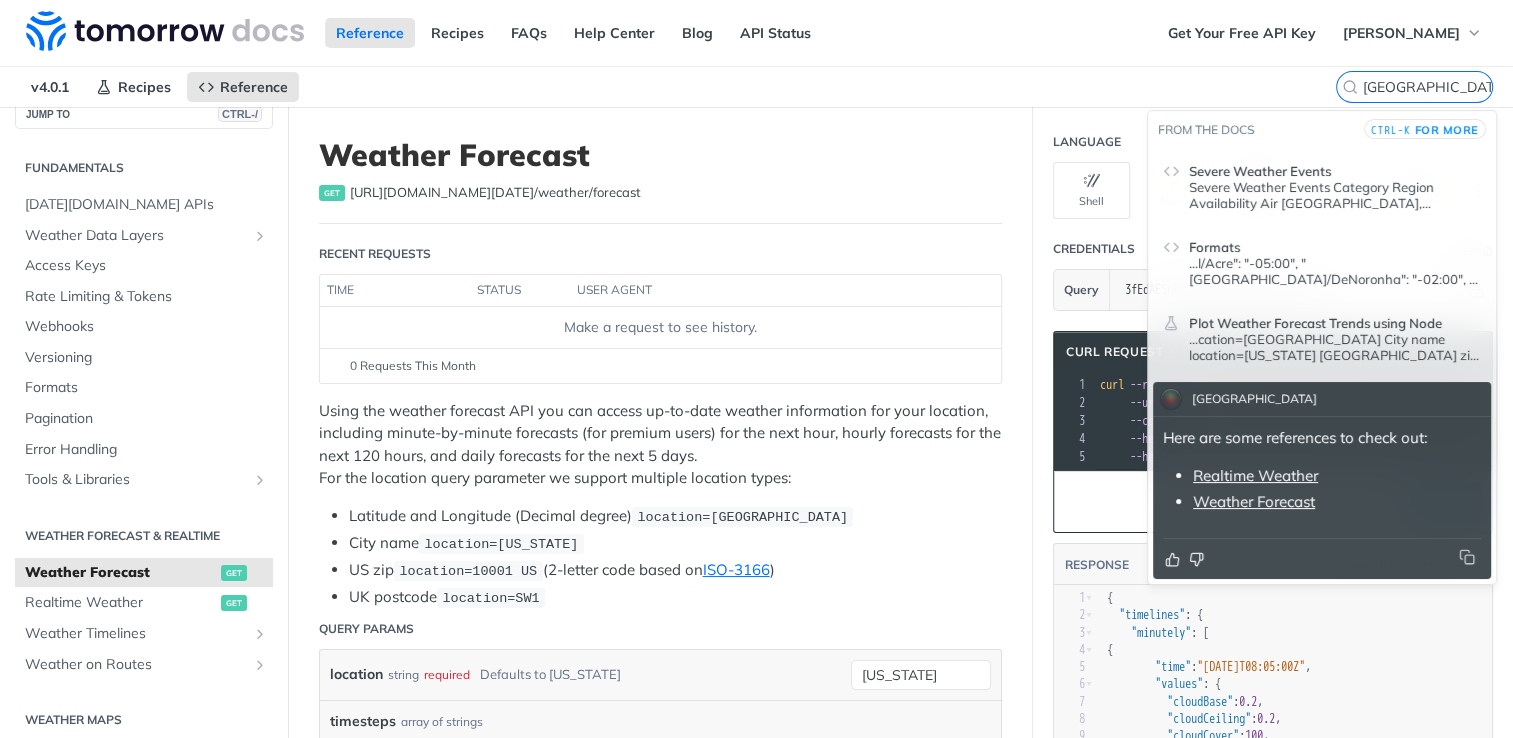 scroll, scrollTop: 0, scrollLeft: 0, axis: both 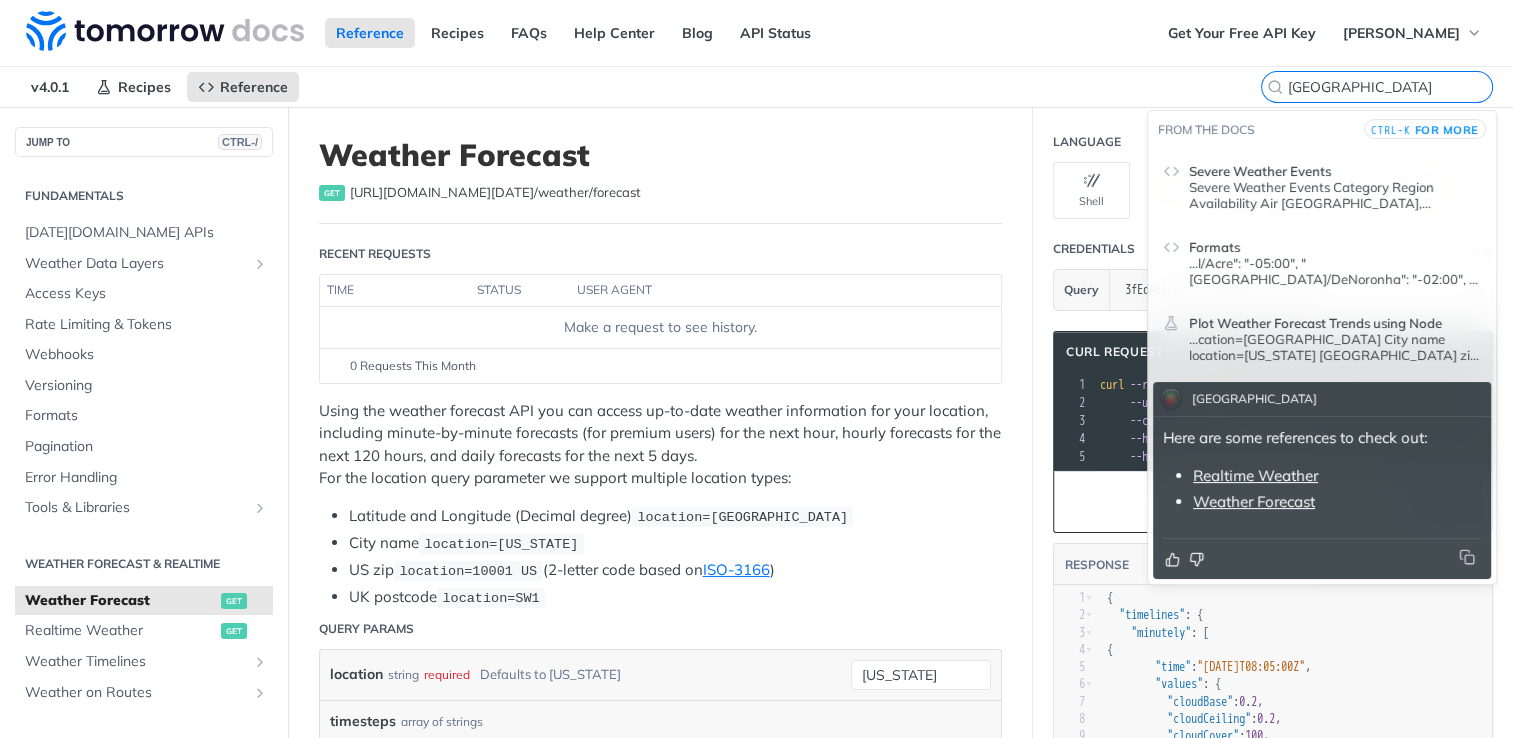 drag, startPoint x: 1415, startPoint y: 87, endPoint x: 1320, endPoint y: 93, distance: 95.189285 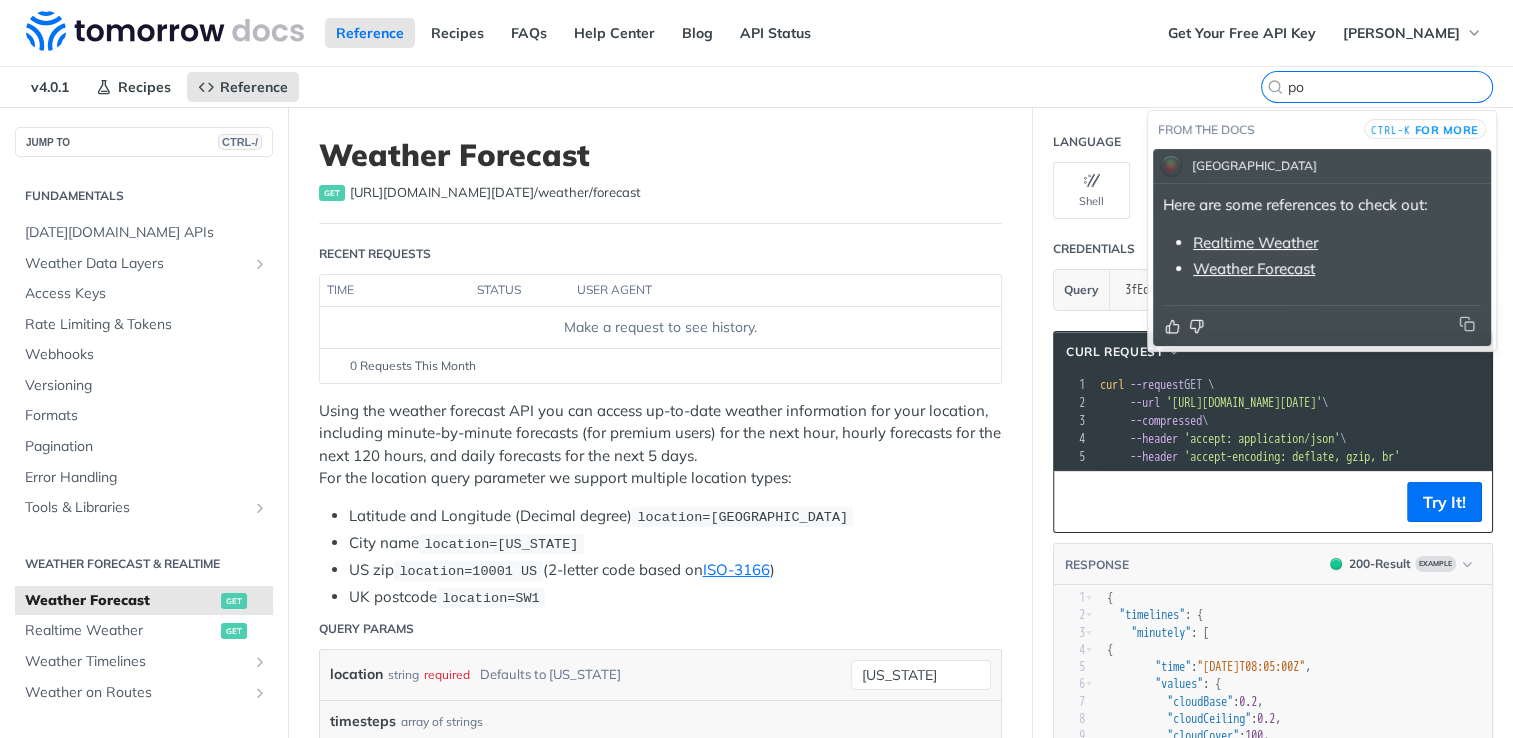 type on "p" 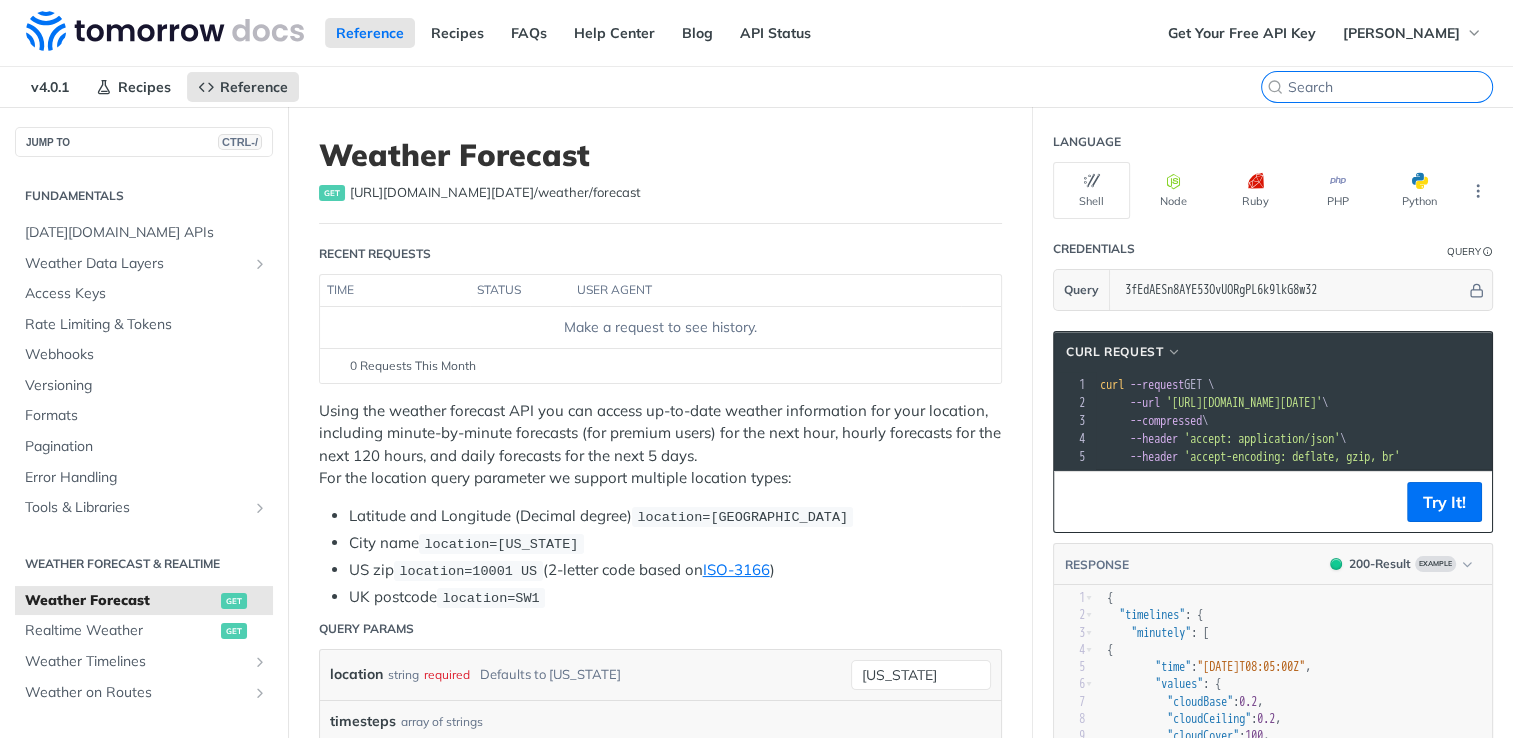 type 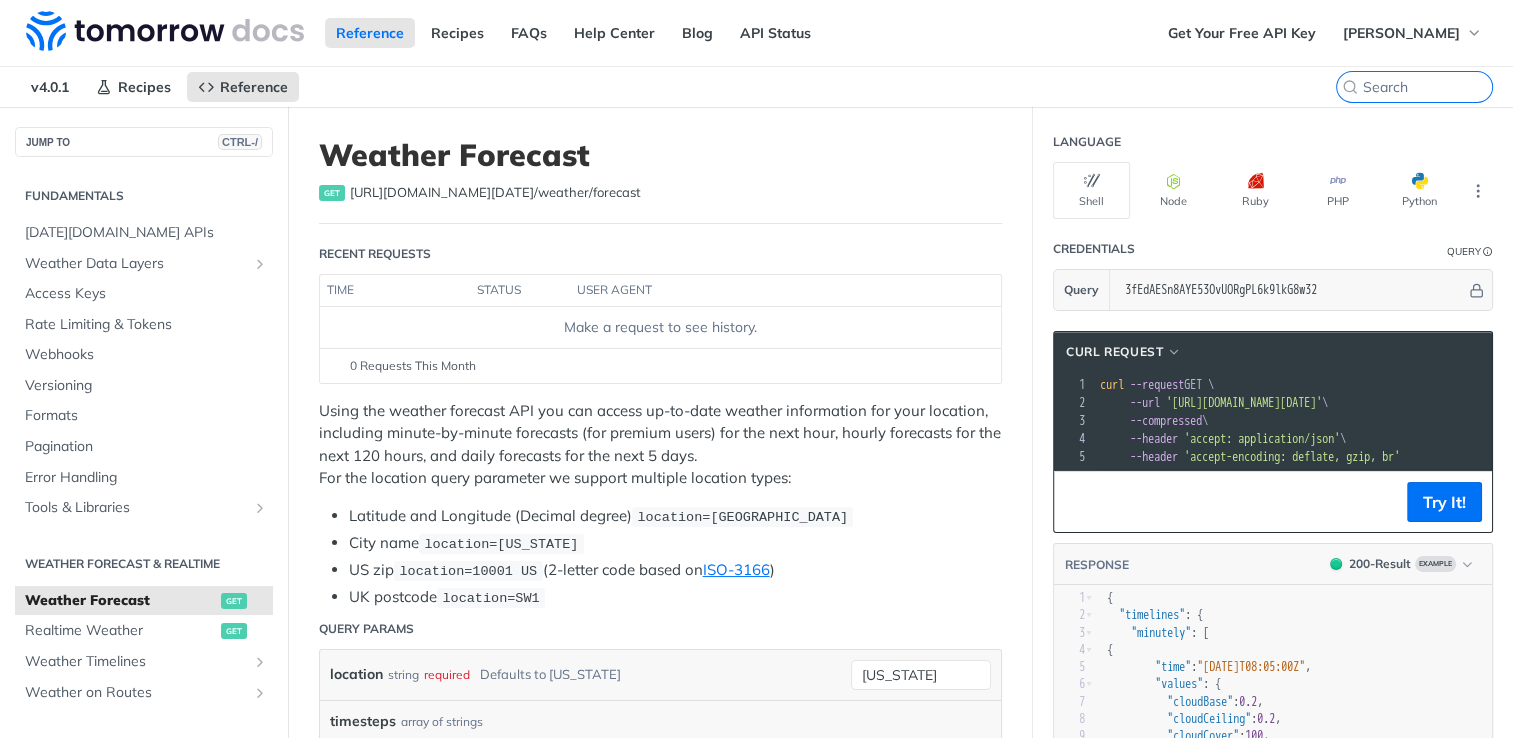 click on "Using the weather forecast API you can access up-to-date weather information for your location, including minute-by-minute forecasts (for premium users) for the next hour, hourly forecasts for the next 120 hours, and daily forecasts for the next 5 days.
For the location query parameter we support multiple location types:" at bounding box center (660, 445) 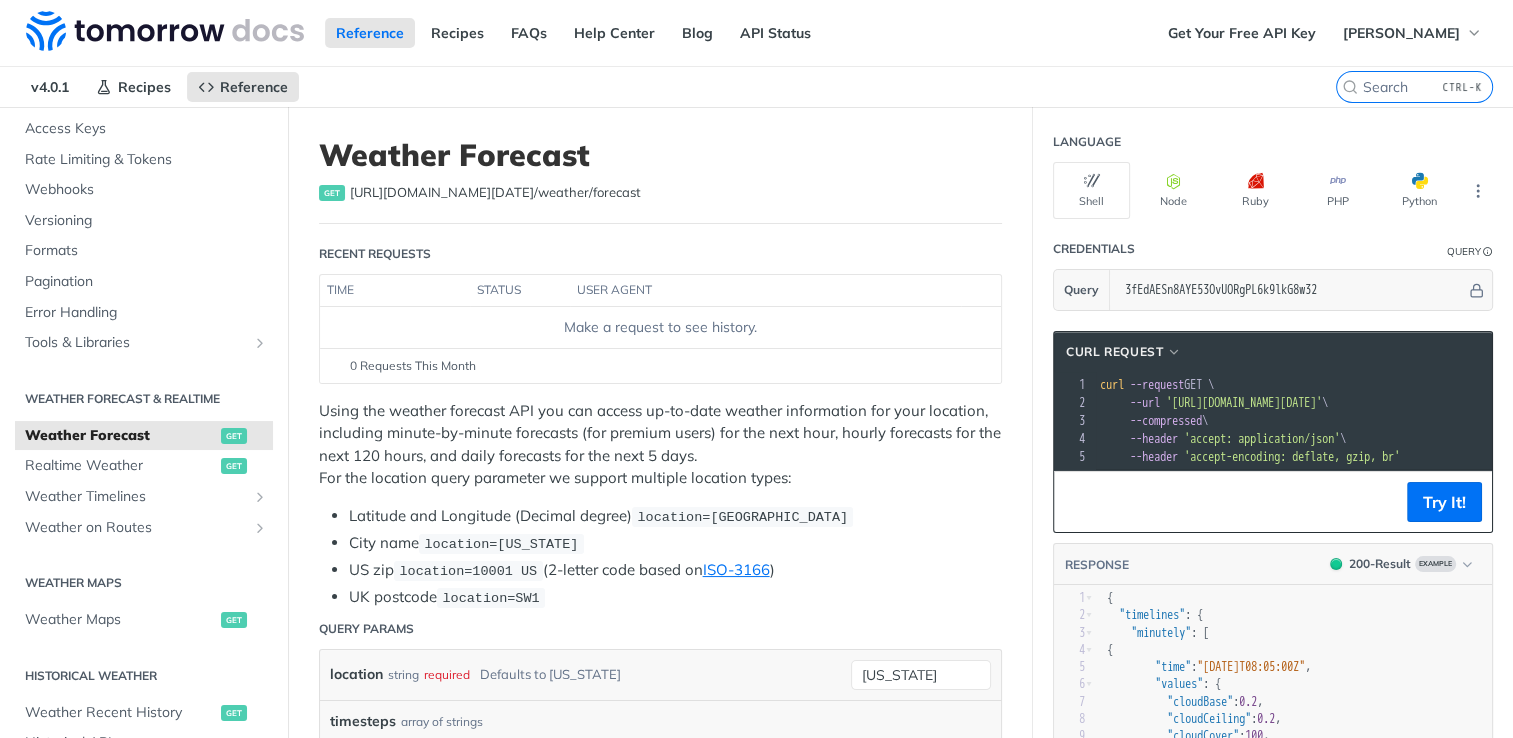 scroll, scrollTop: 0, scrollLeft: 0, axis: both 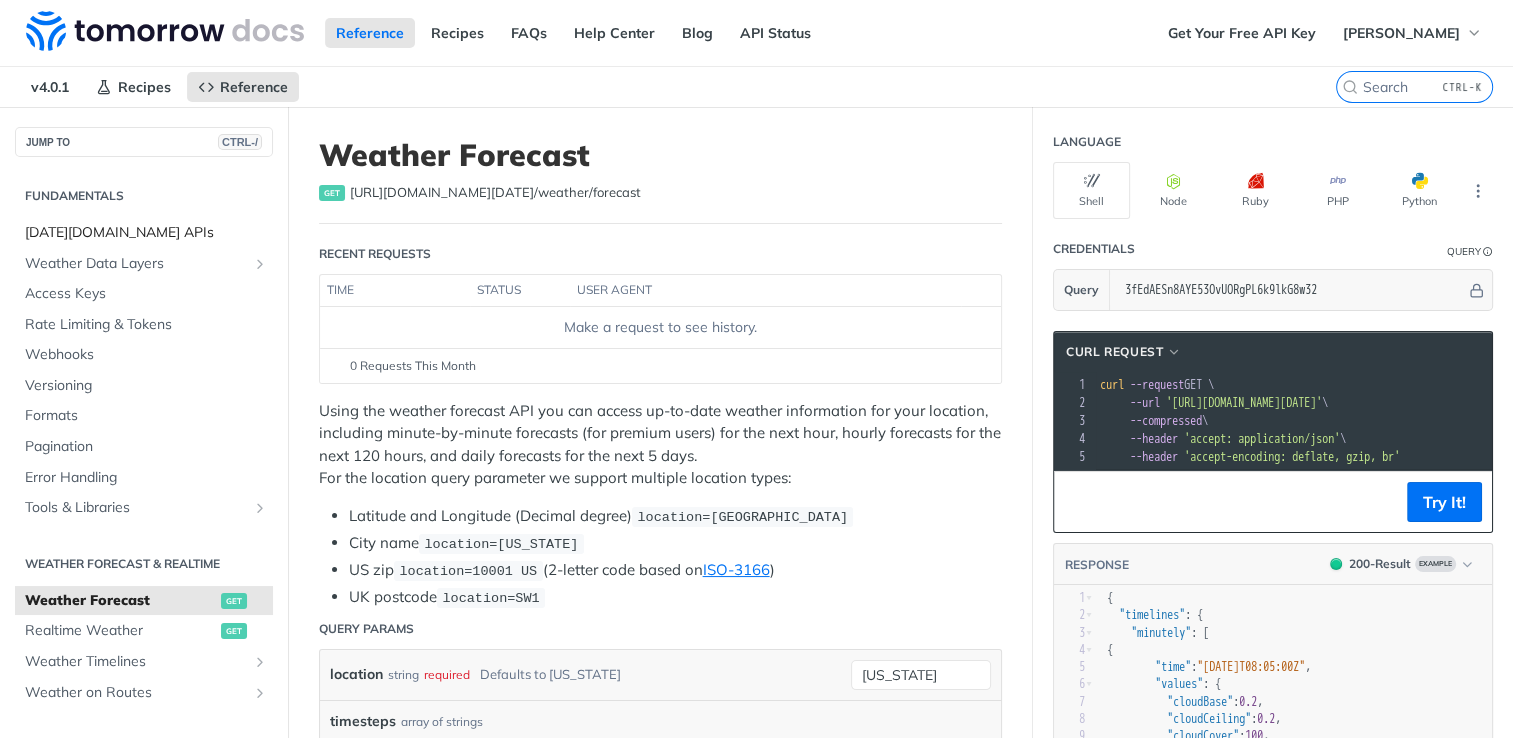 click on "[DATE][DOMAIN_NAME] APIs" at bounding box center [146, 233] 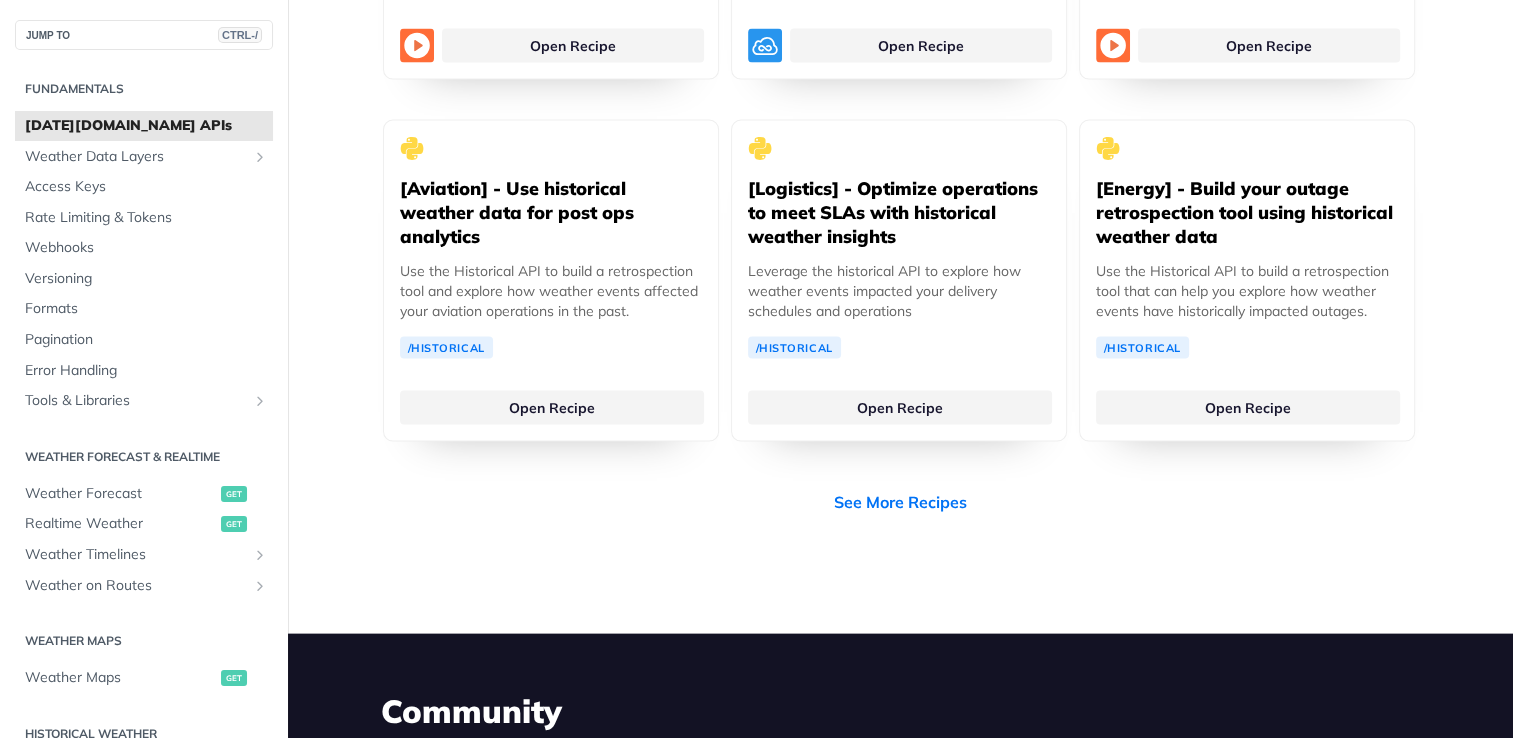 scroll, scrollTop: 4045, scrollLeft: 0, axis: vertical 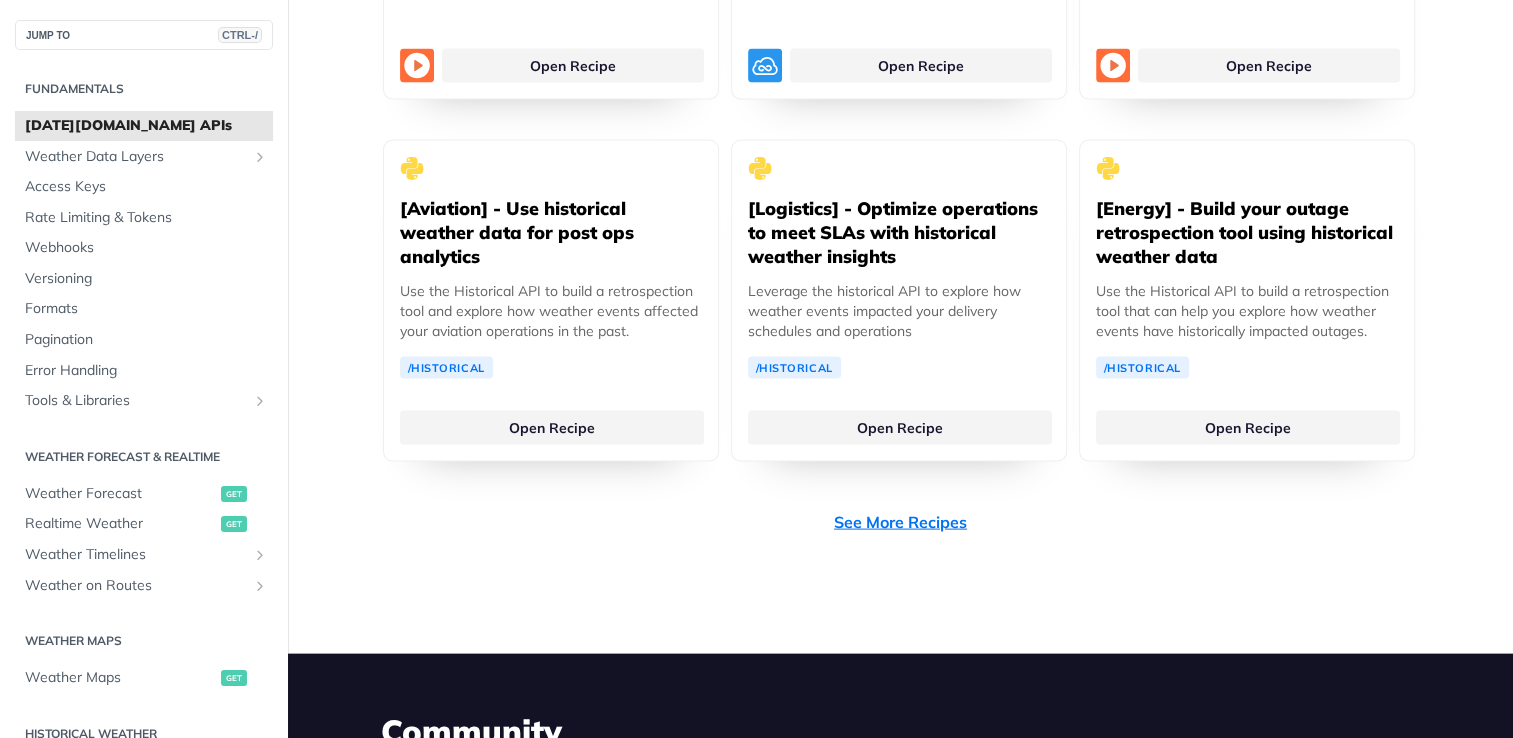 click on "See More Recipes" at bounding box center (900, 522) 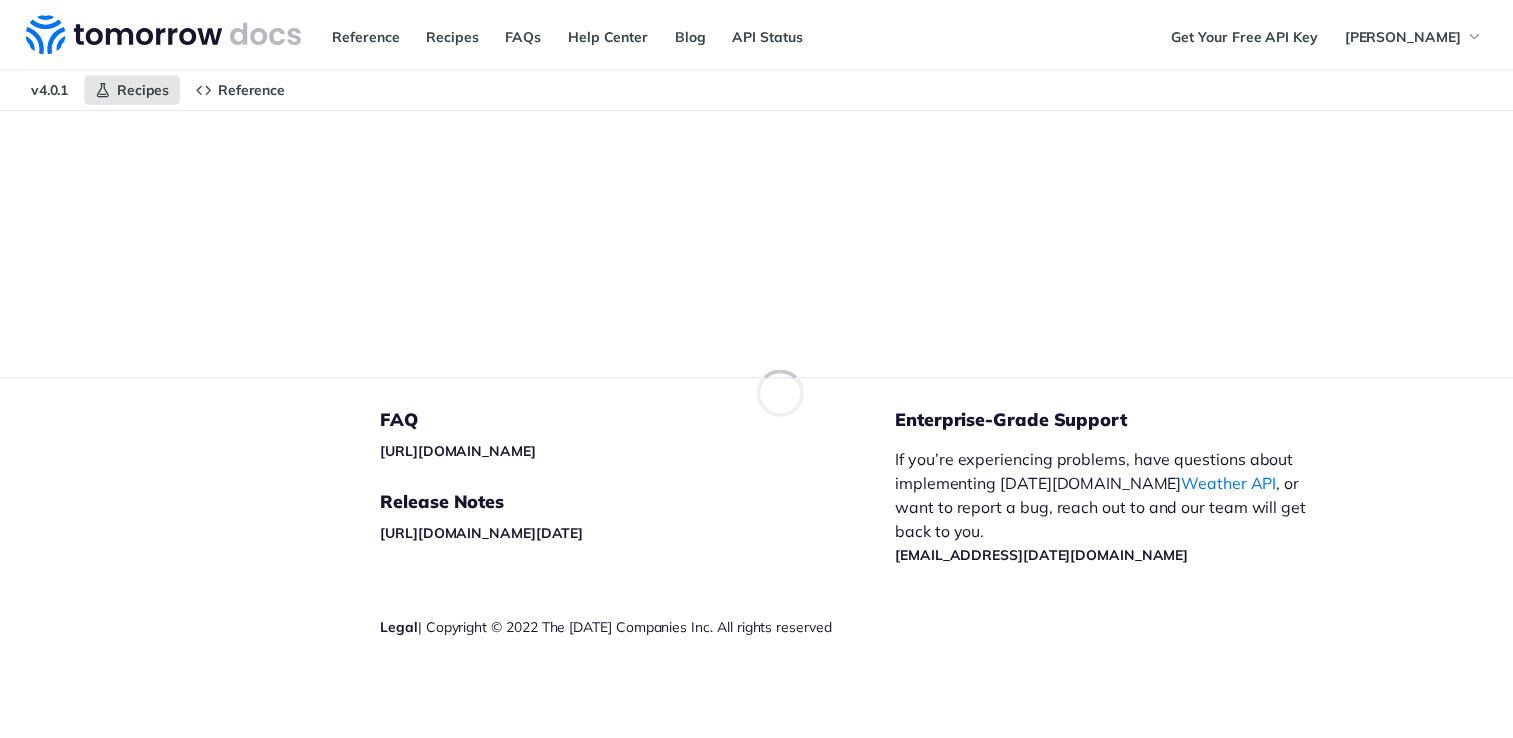 scroll, scrollTop: 0, scrollLeft: 0, axis: both 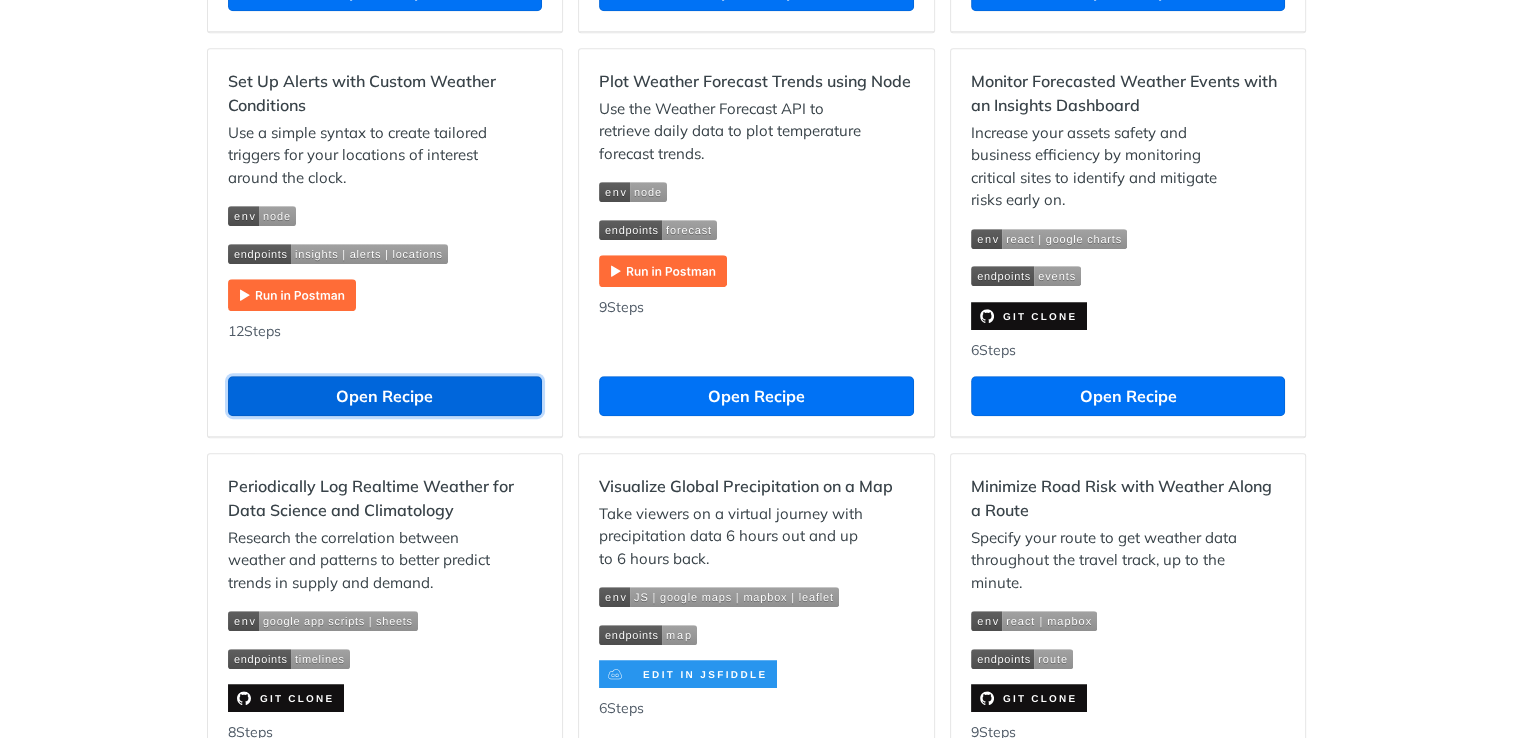 click on "Open Recipe" at bounding box center (385, 396) 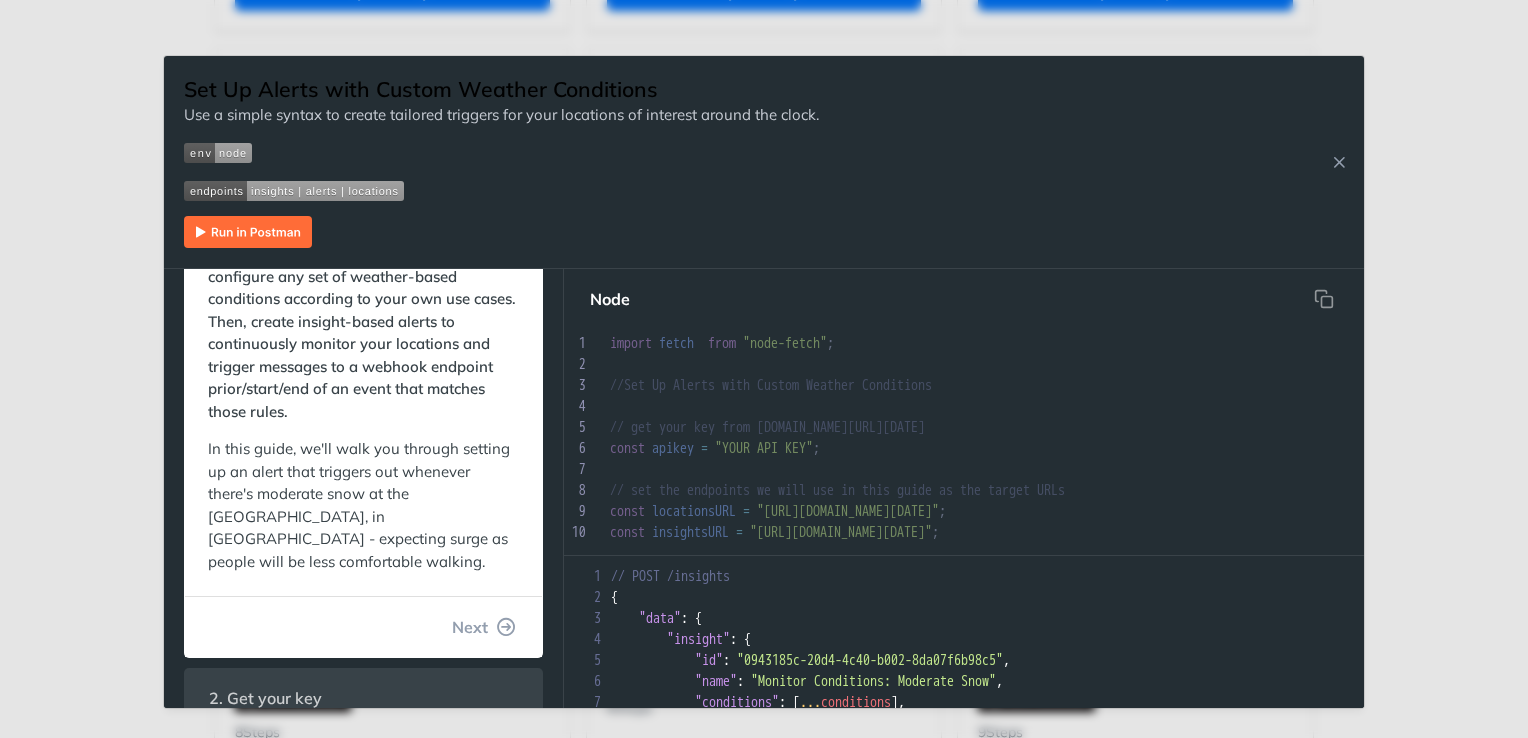 scroll, scrollTop: 137, scrollLeft: 0, axis: vertical 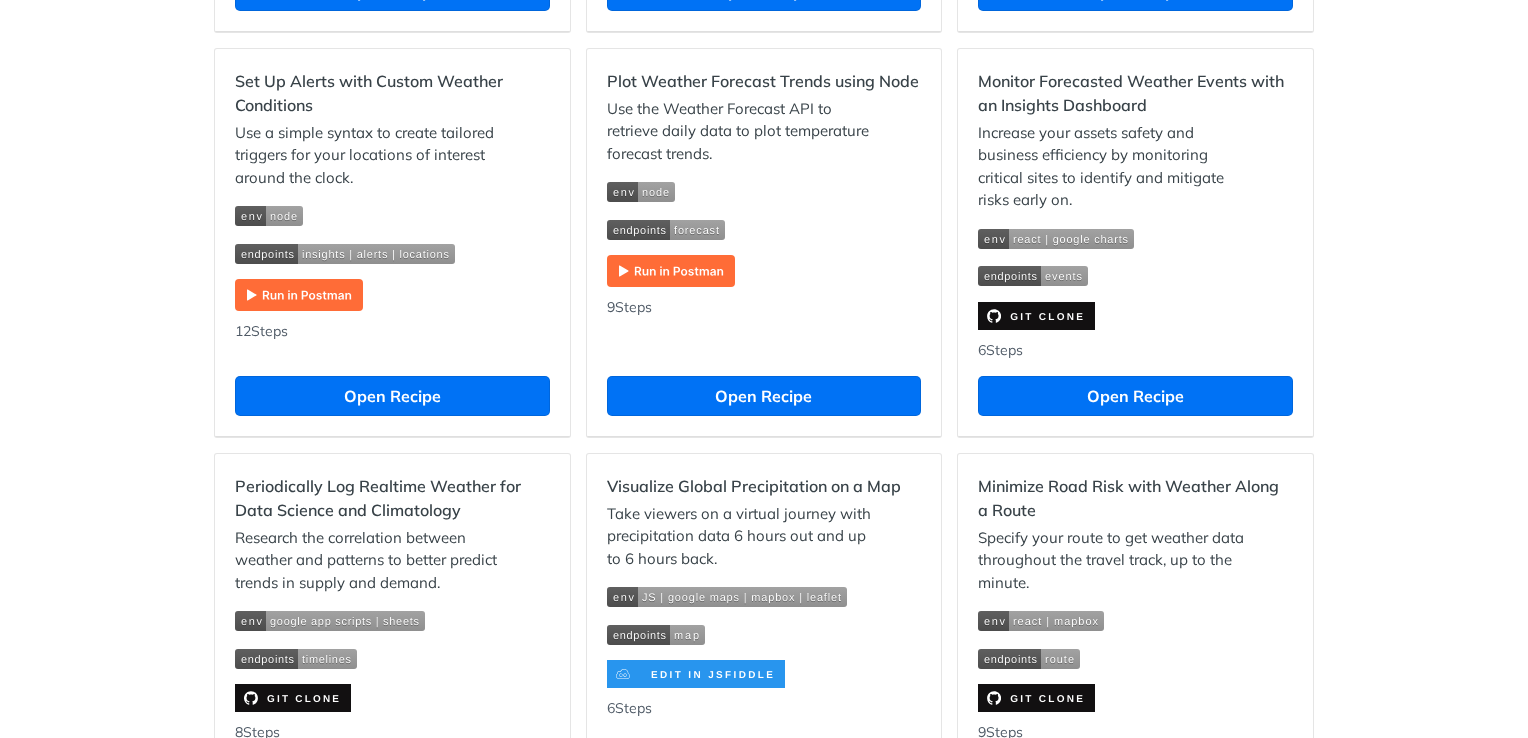 click on "Jump to Content Reference Recipes FAQs Help Center Blog API Status Recipes Reference v4.0.1 Reference Recipes FAQs Help Center Blog API Status Get Your Free API Key Layne Gobeil Suggested Edits Log Out Recipes Get Your Free API Key Layne Gobeil v4.0.1 Recipes Reference CTRL-K All Recipes Reference Pages Start  typing to search… [Logistics] - Optimize operations to meet SLAs with historical weather insights Leverage the historical API to explore how weather events impacted your delivery schedules and operations
IN THIS RECIPE Intorduction Get your key Pick the location ••• List the fields Choose the unit system Set the timestep Configure the time frame Specify the timezone Request the timelines Parse the response into a Dataframe Bring your own data Visualize your output Open Recipe Python xxxxxxxxxx 66 print ( 'done' ) 1 import   datetime   as   dt 2 import   pytz 3 import   requests 4 import   matplotlib . pyplot   as   plt 5 import   pandas   as   pd 6 ​ 7 8 postHistoricalURL   =   9 ​ 10 11" at bounding box center [764, -753] 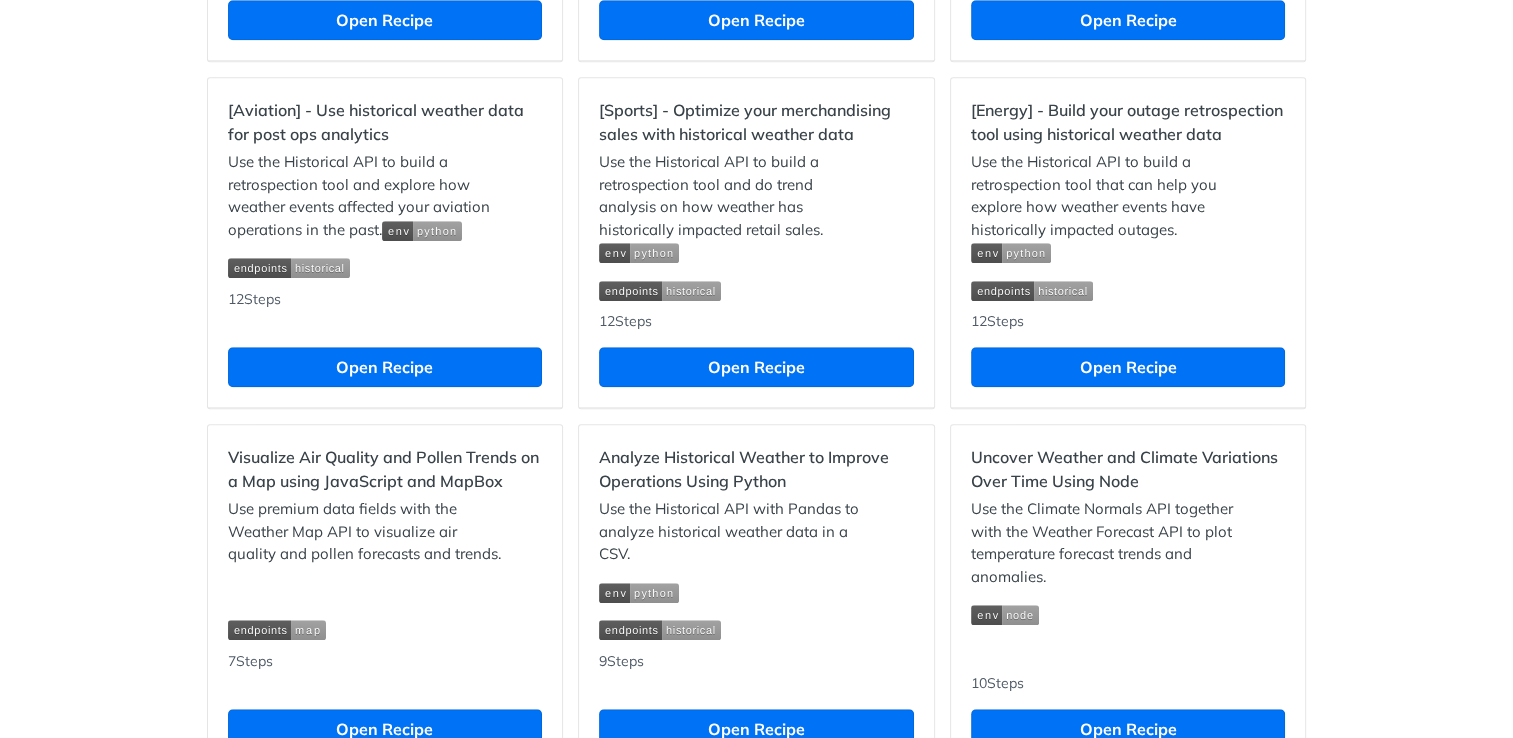 scroll, scrollTop: 1932, scrollLeft: 0, axis: vertical 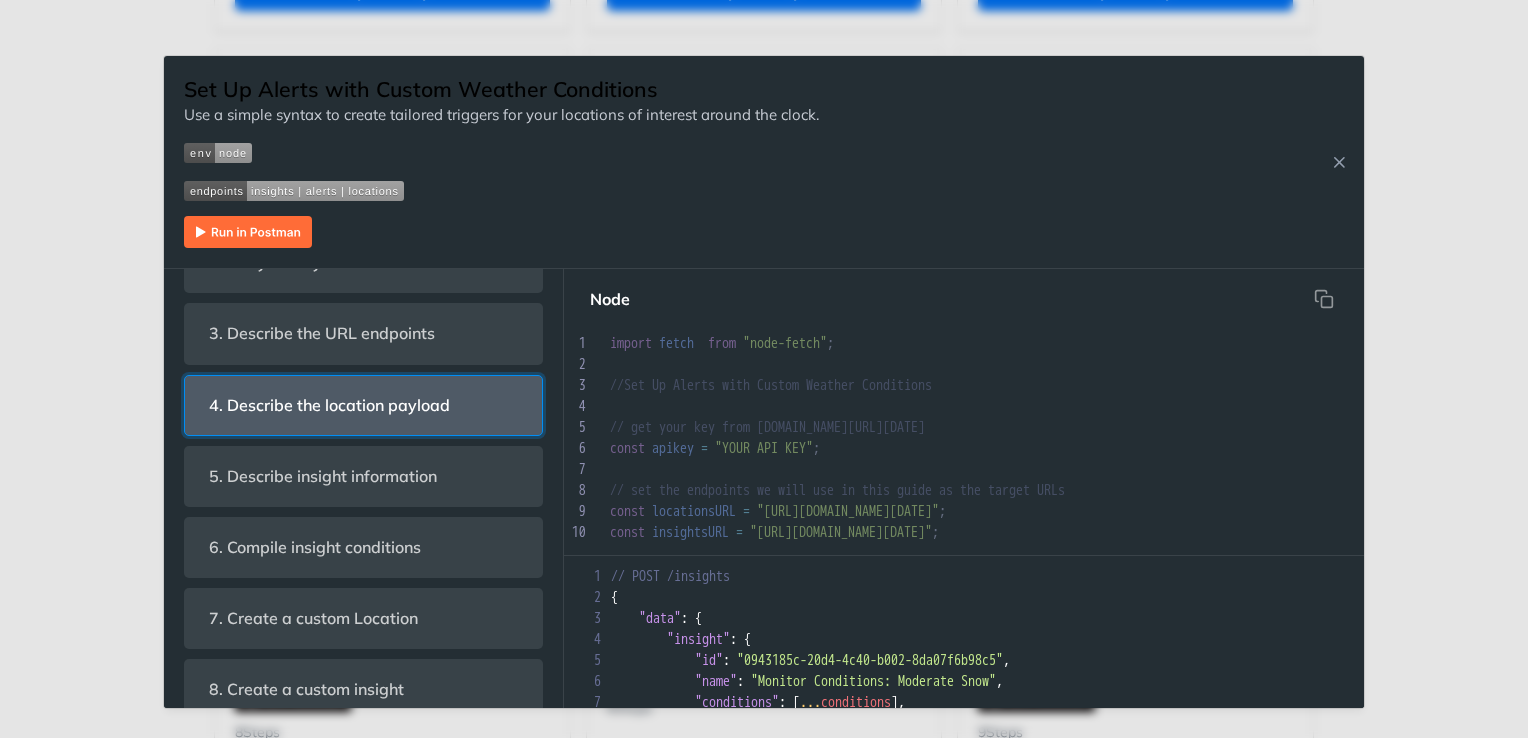 click on "4. Describe the location payload" at bounding box center [329, 405] 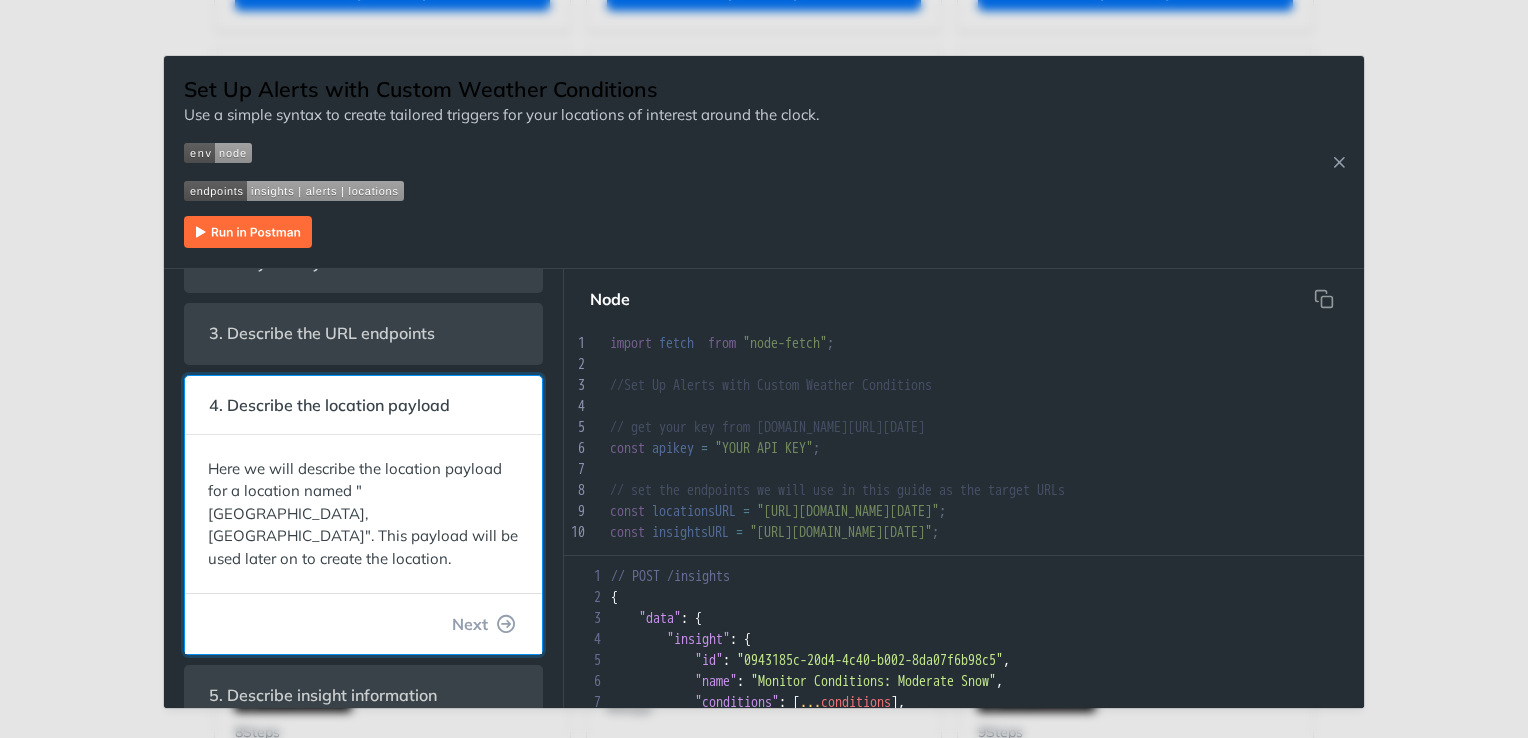 scroll, scrollTop: 233, scrollLeft: 0, axis: vertical 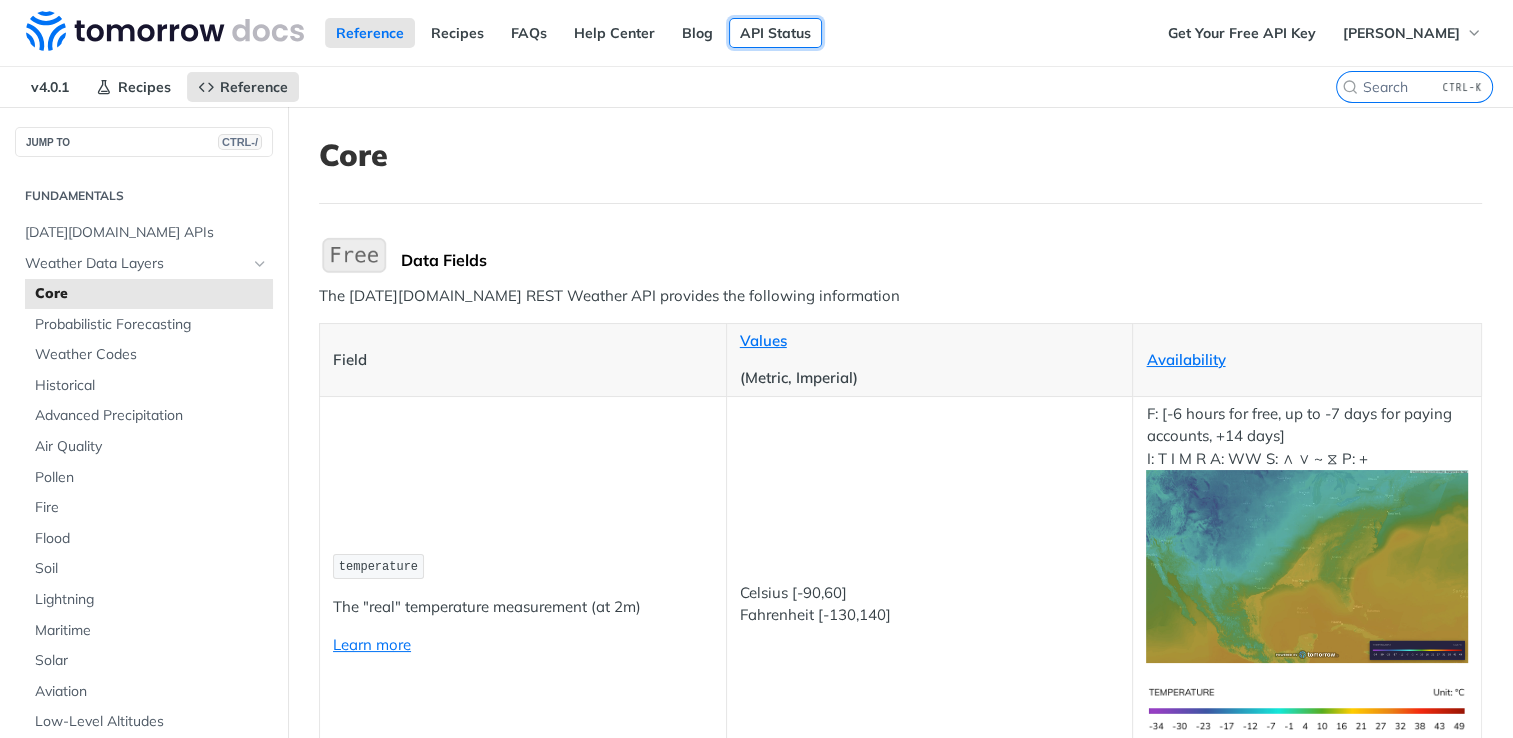 click on "API Status" at bounding box center (775, 33) 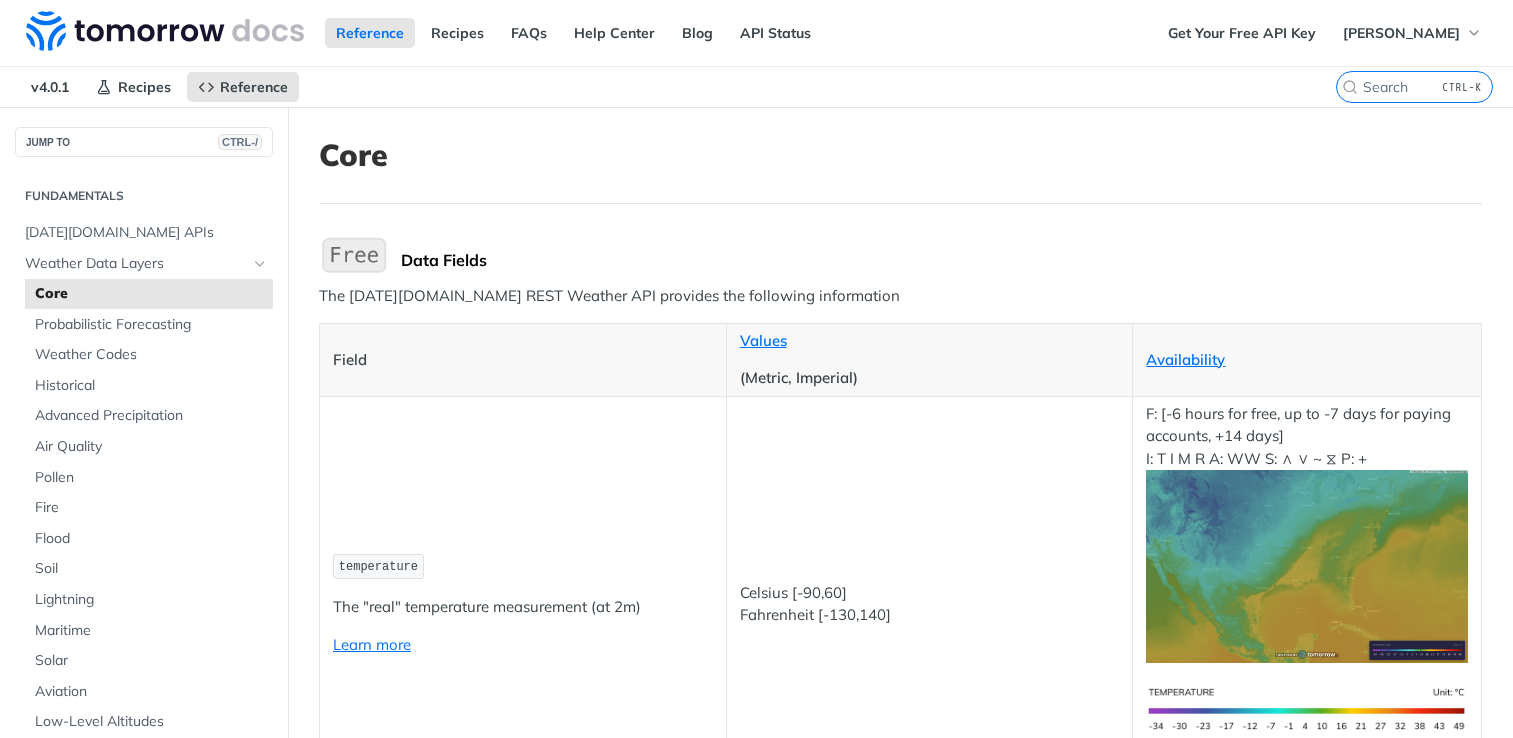 scroll, scrollTop: 0, scrollLeft: 0, axis: both 